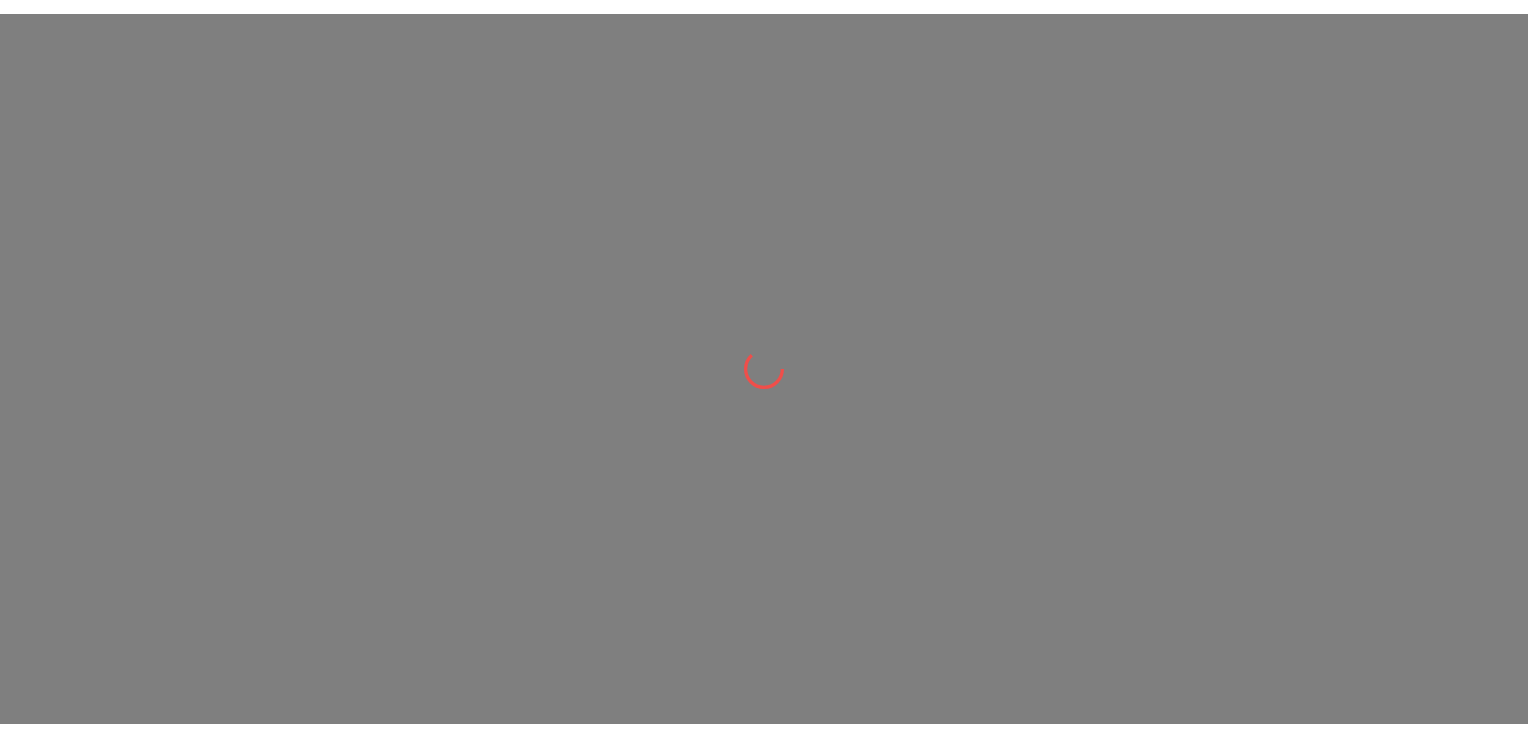 scroll, scrollTop: 0, scrollLeft: 0, axis: both 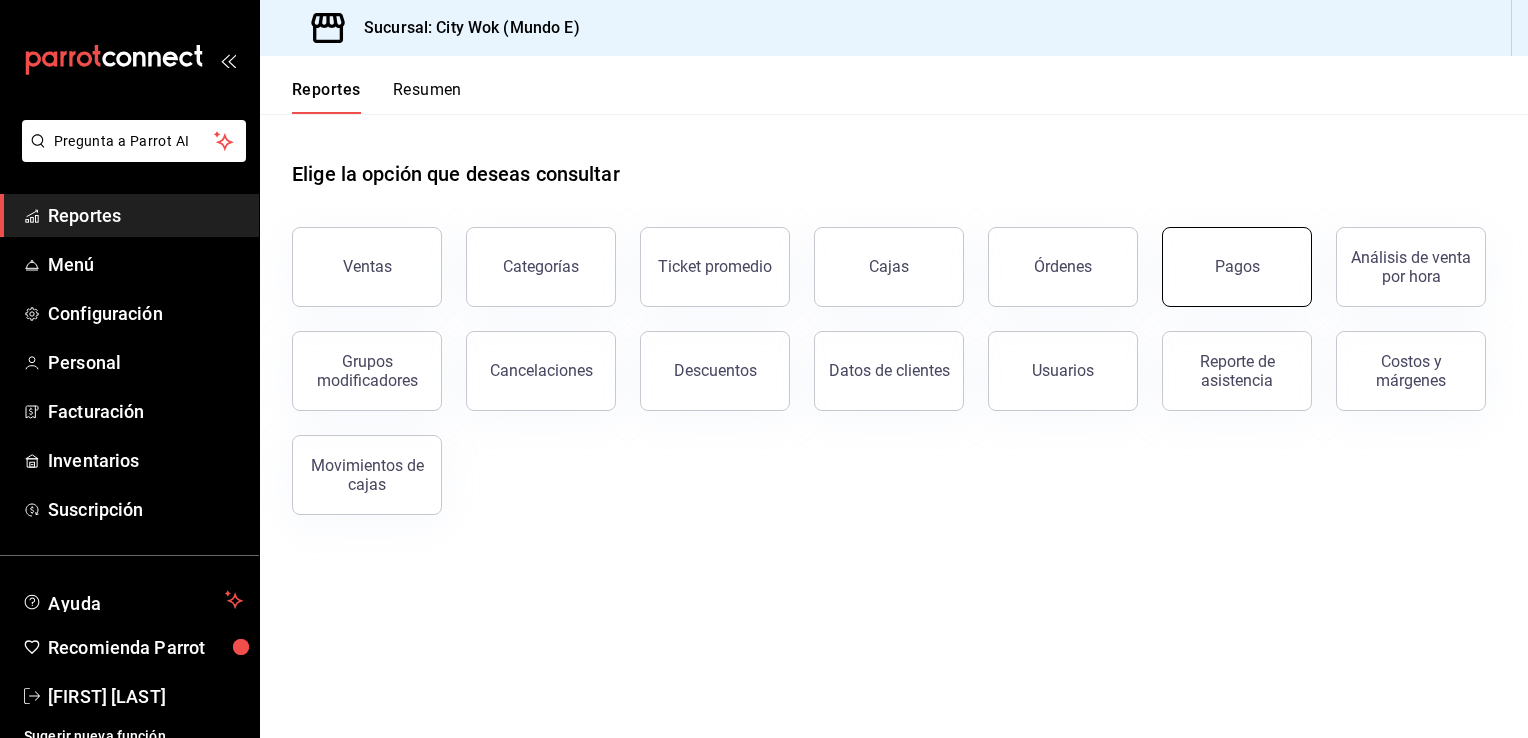 click on "Pagos" at bounding box center (1237, 267) 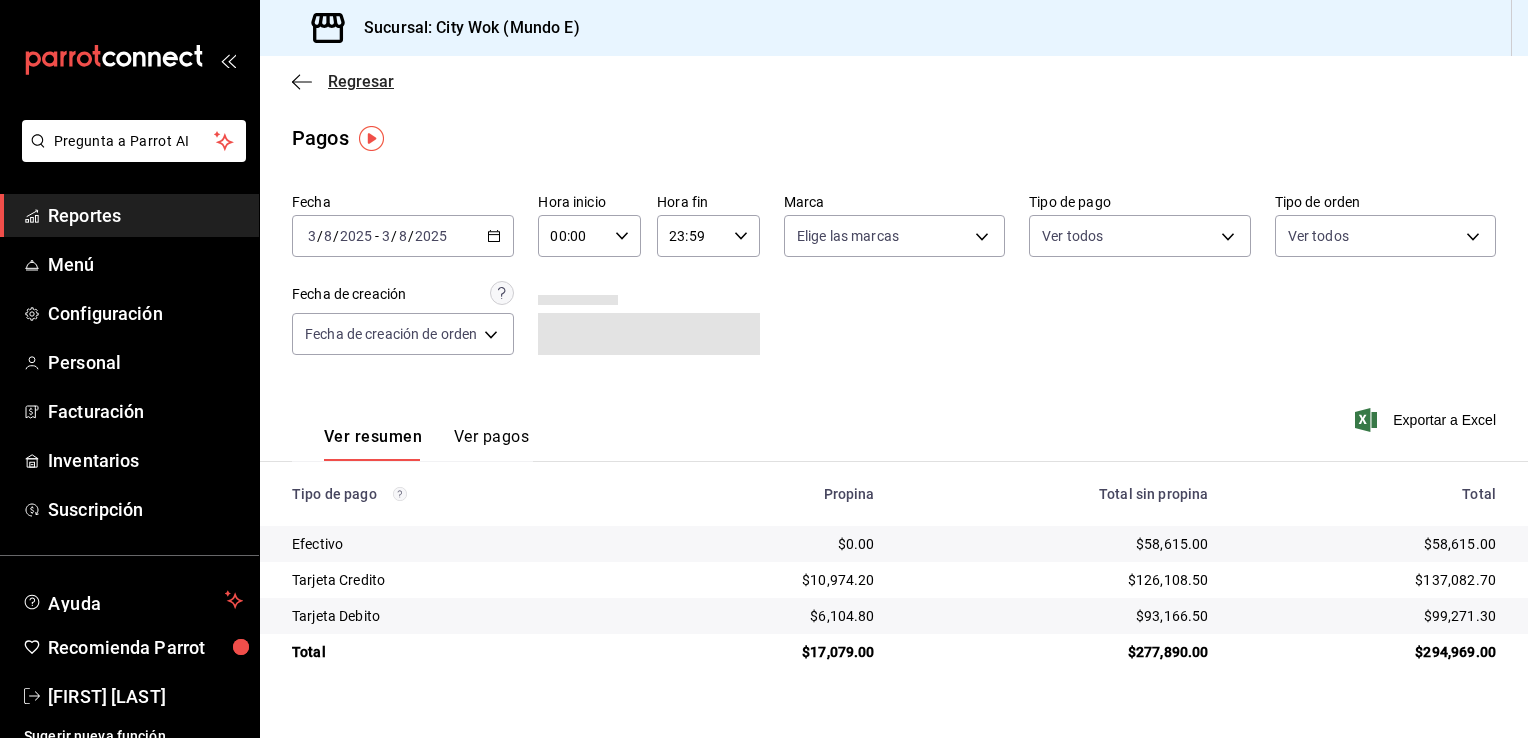 click 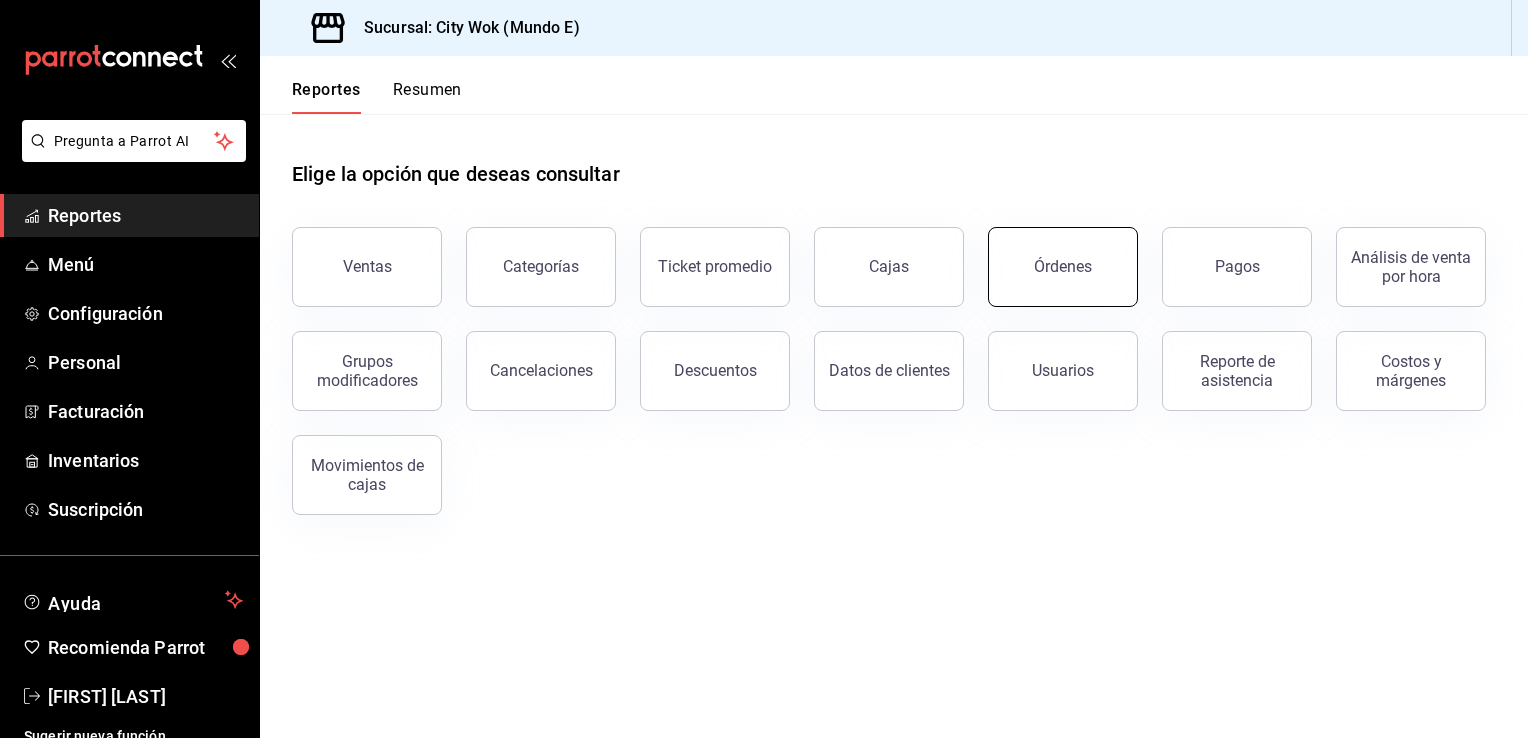 click on "Órdenes" at bounding box center [1063, 266] 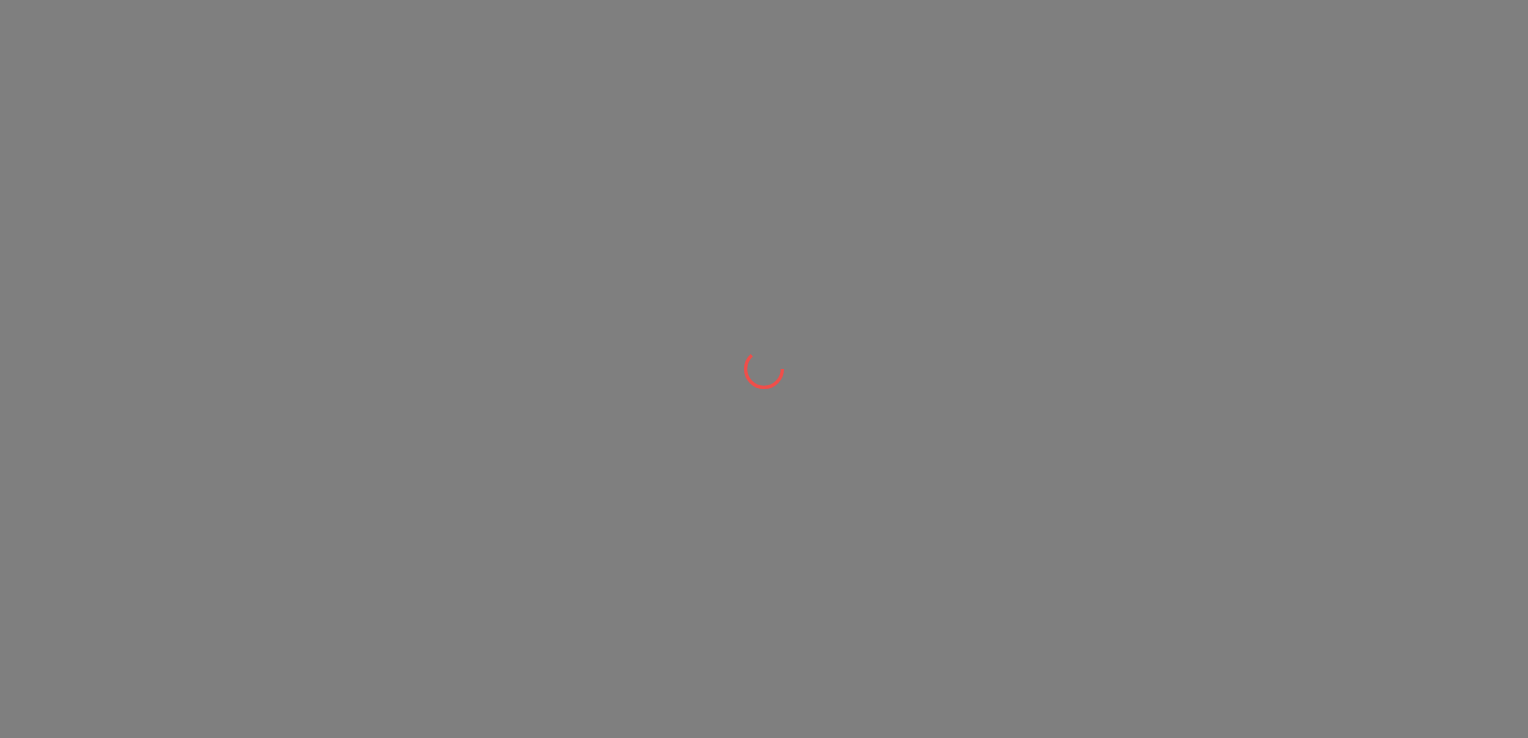 scroll, scrollTop: 0, scrollLeft: 0, axis: both 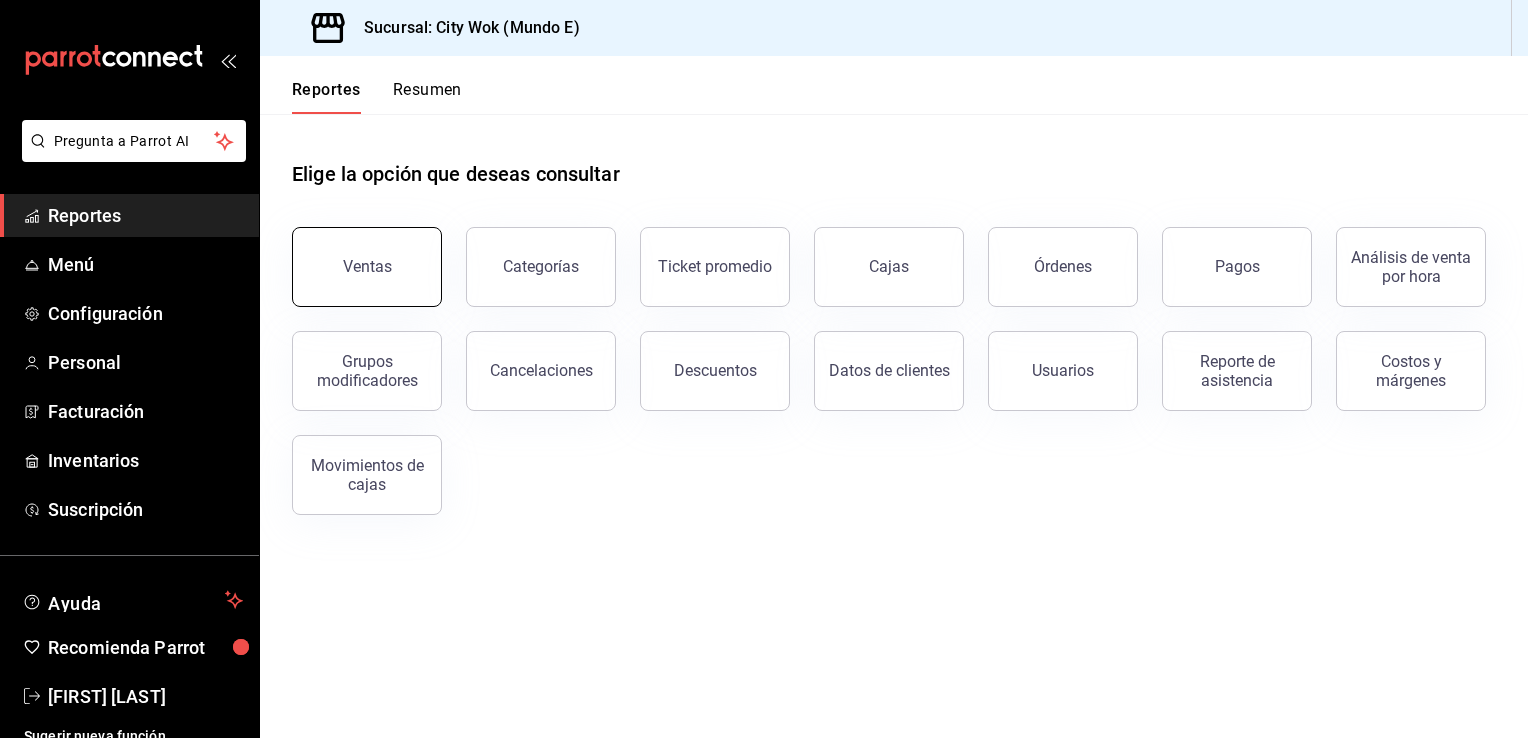 click on "Ventas" at bounding box center [367, 267] 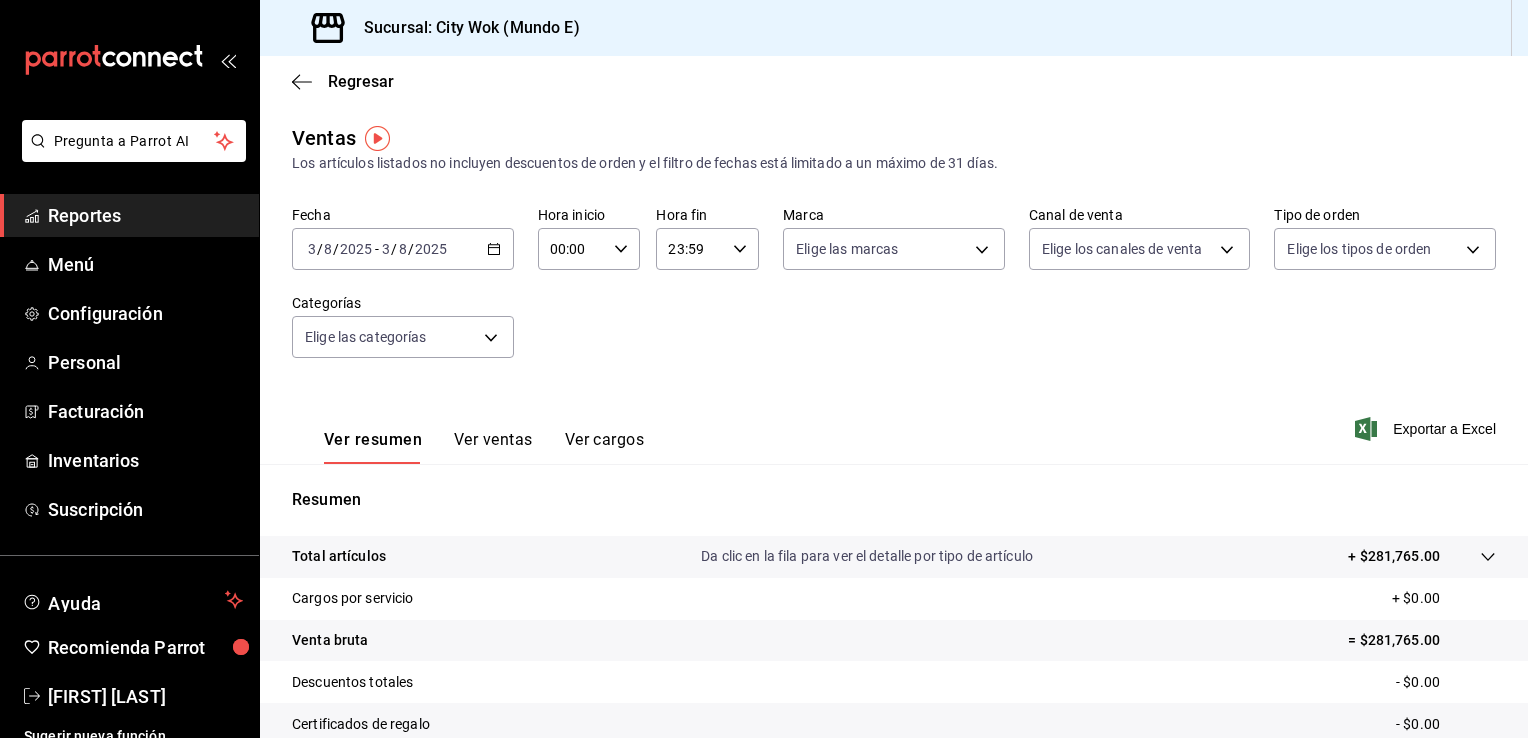 click on "Ver ventas" at bounding box center [493, 447] 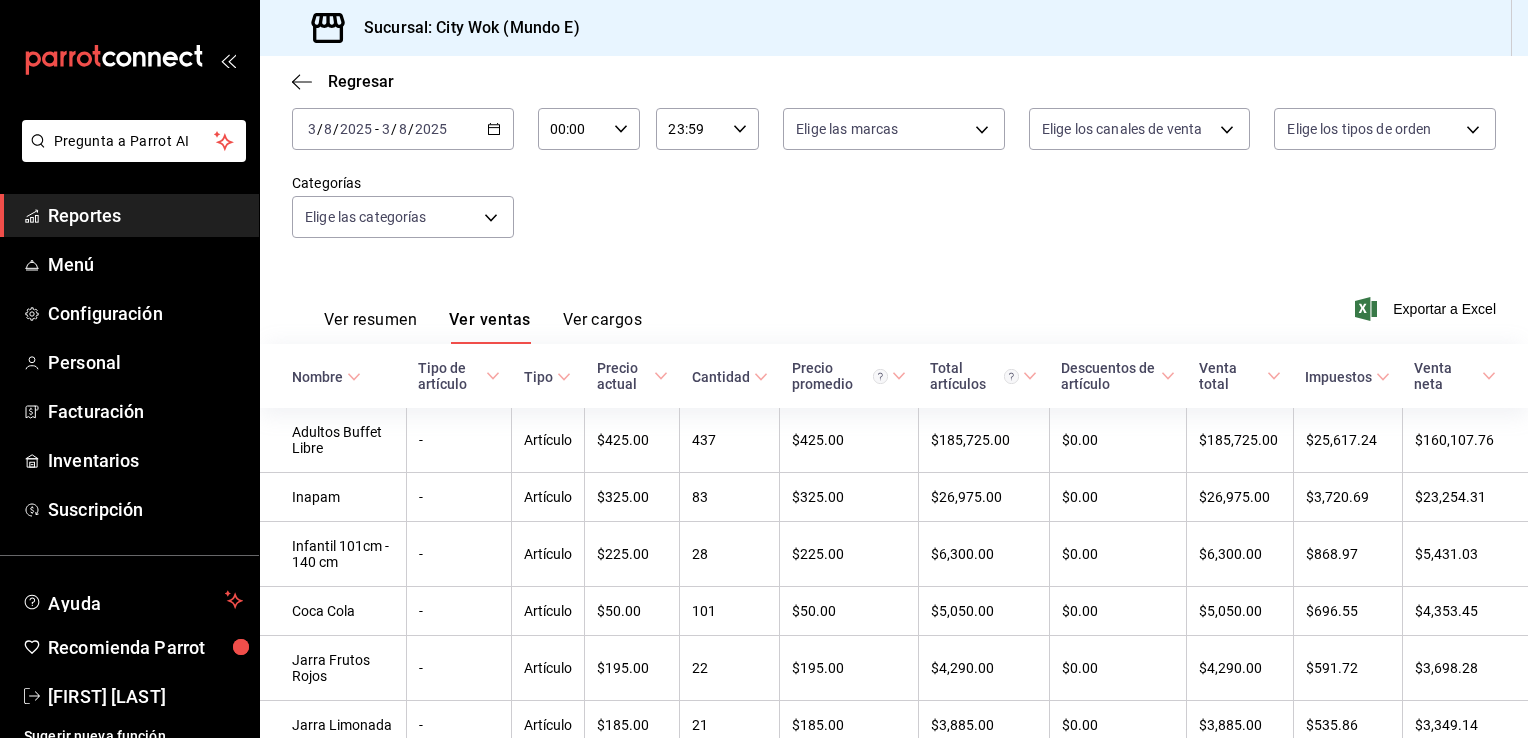 scroll, scrollTop: 160, scrollLeft: 0, axis: vertical 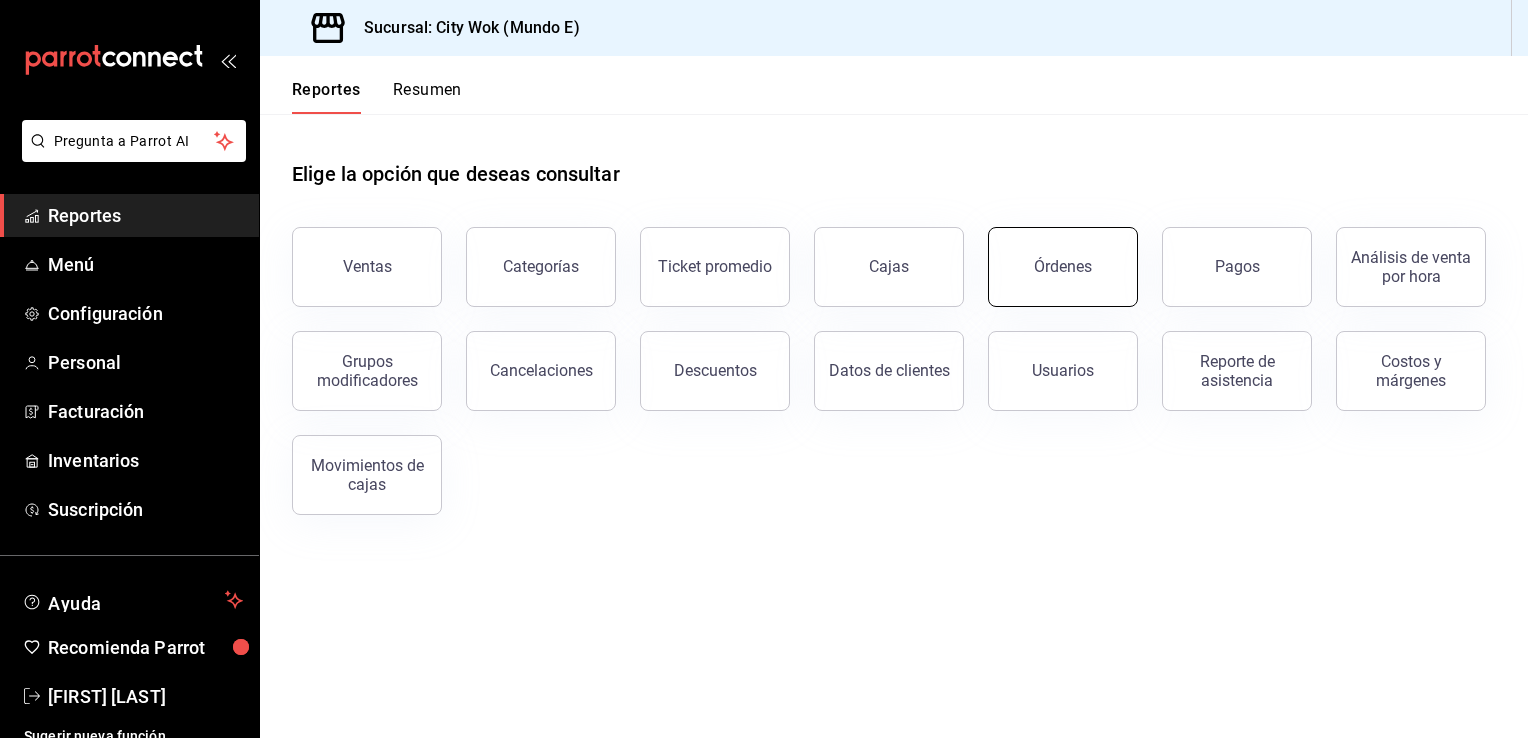 click on "Órdenes" at bounding box center [1063, 266] 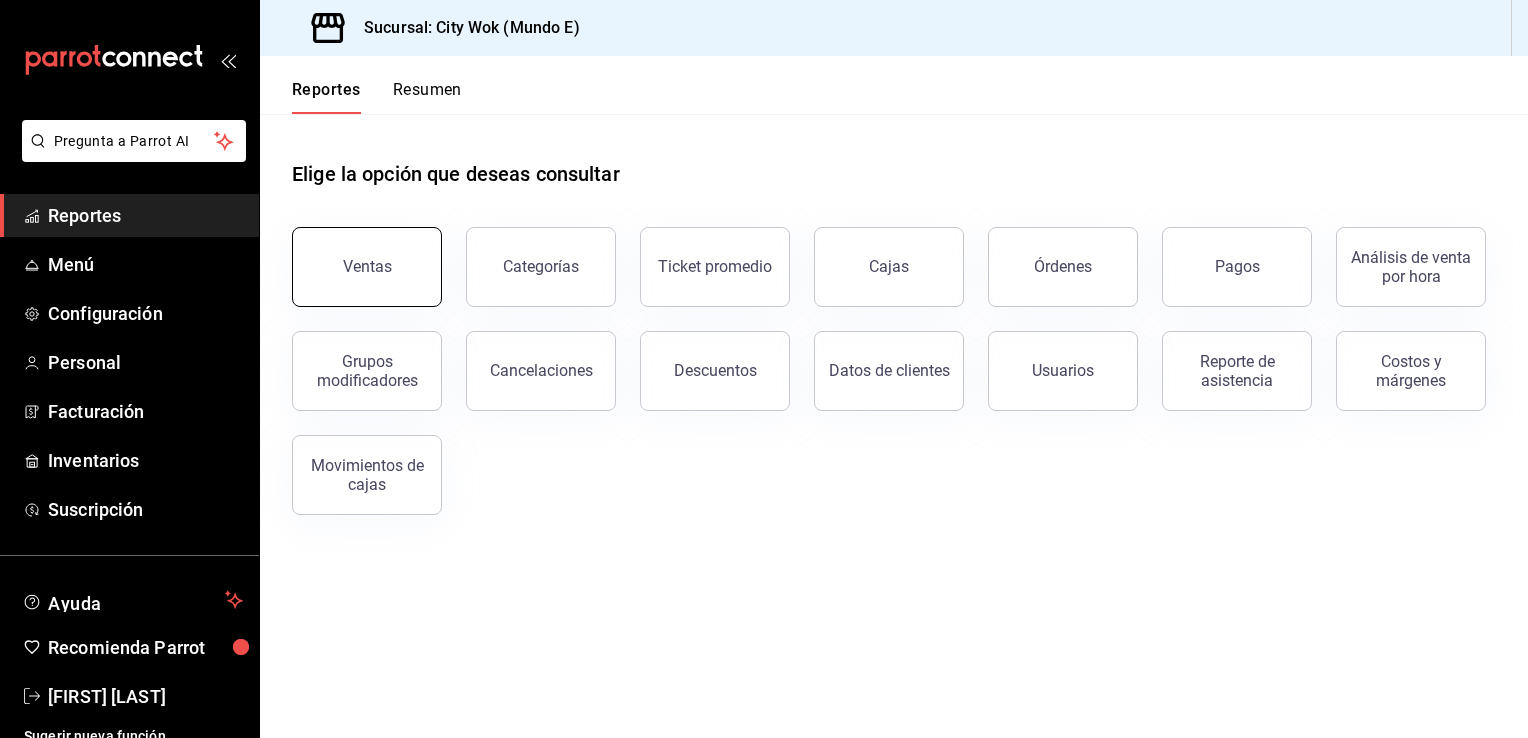 click on "Ventas" at bounding box center [367, 267] 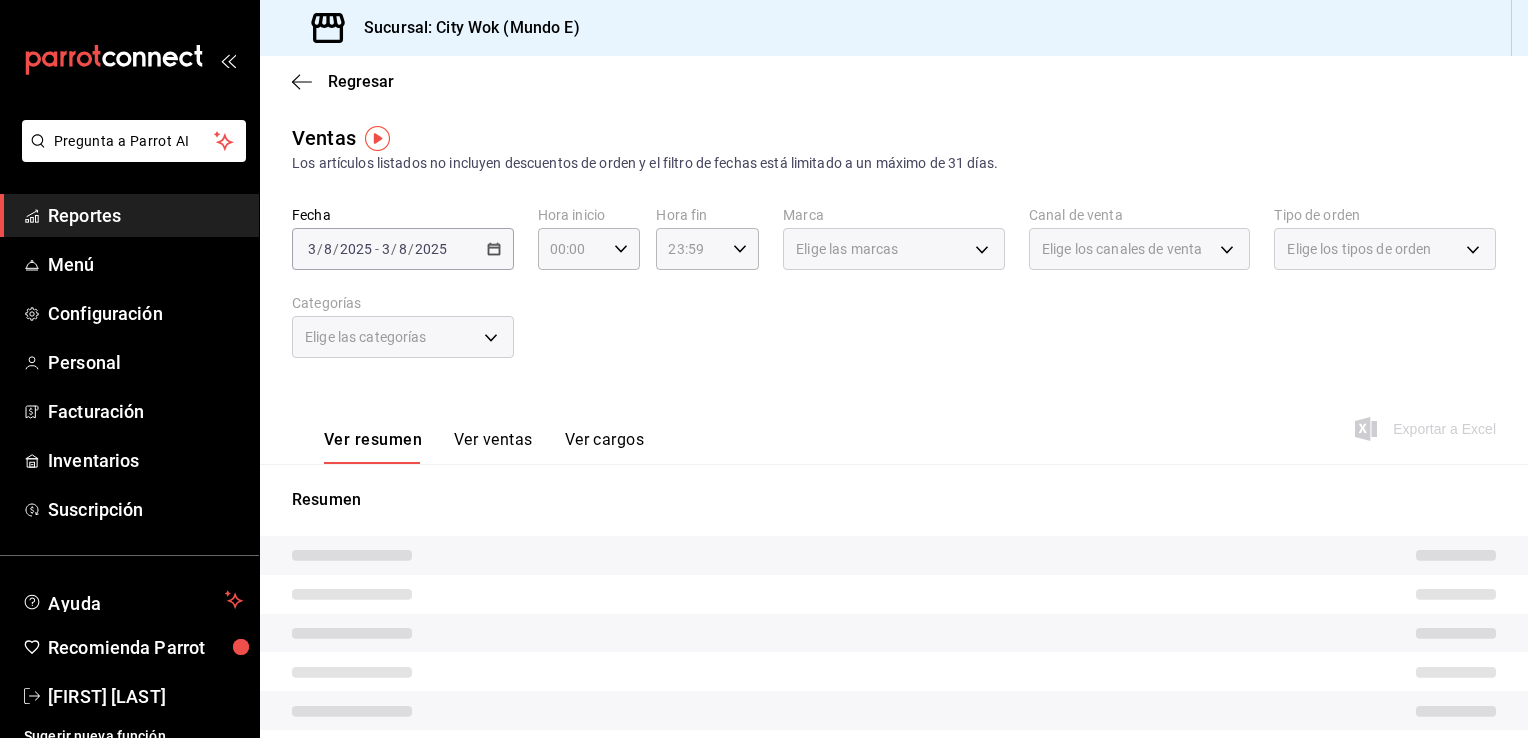 click on "Fecha [DATE] [DATE] - [DATE] [DATE] Hora inicio 00:00 Hora inicio Hora fin 23:59 Hora fin Marca Elige las marcas Canal de venta Elige los canales de venta Tipo de orden Elige los tipos de orden Categorías Elige las categorías" at bounding box center (894, 294) 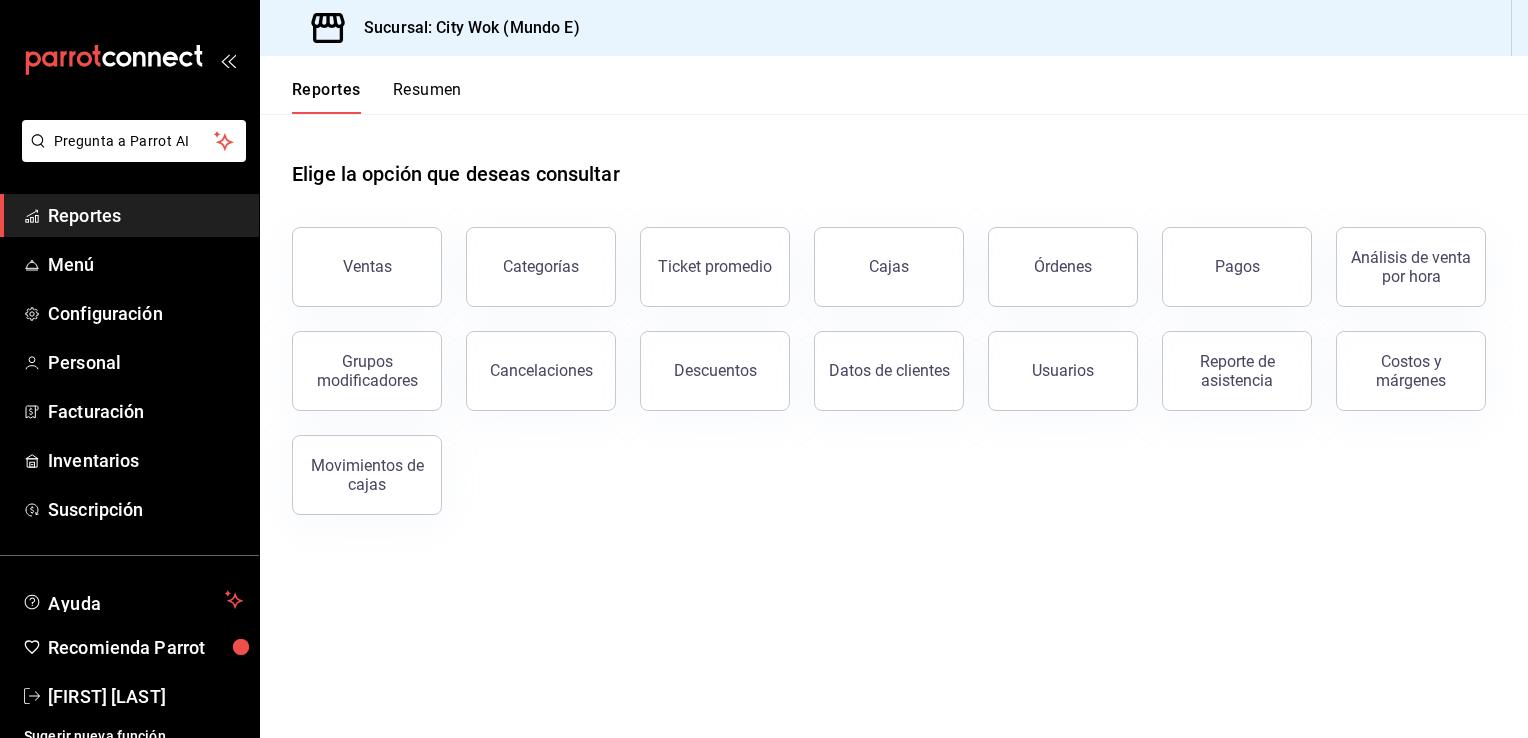 click on "Sucursal: City Wok (Mundo E)" at bounding box center (894, 28) 